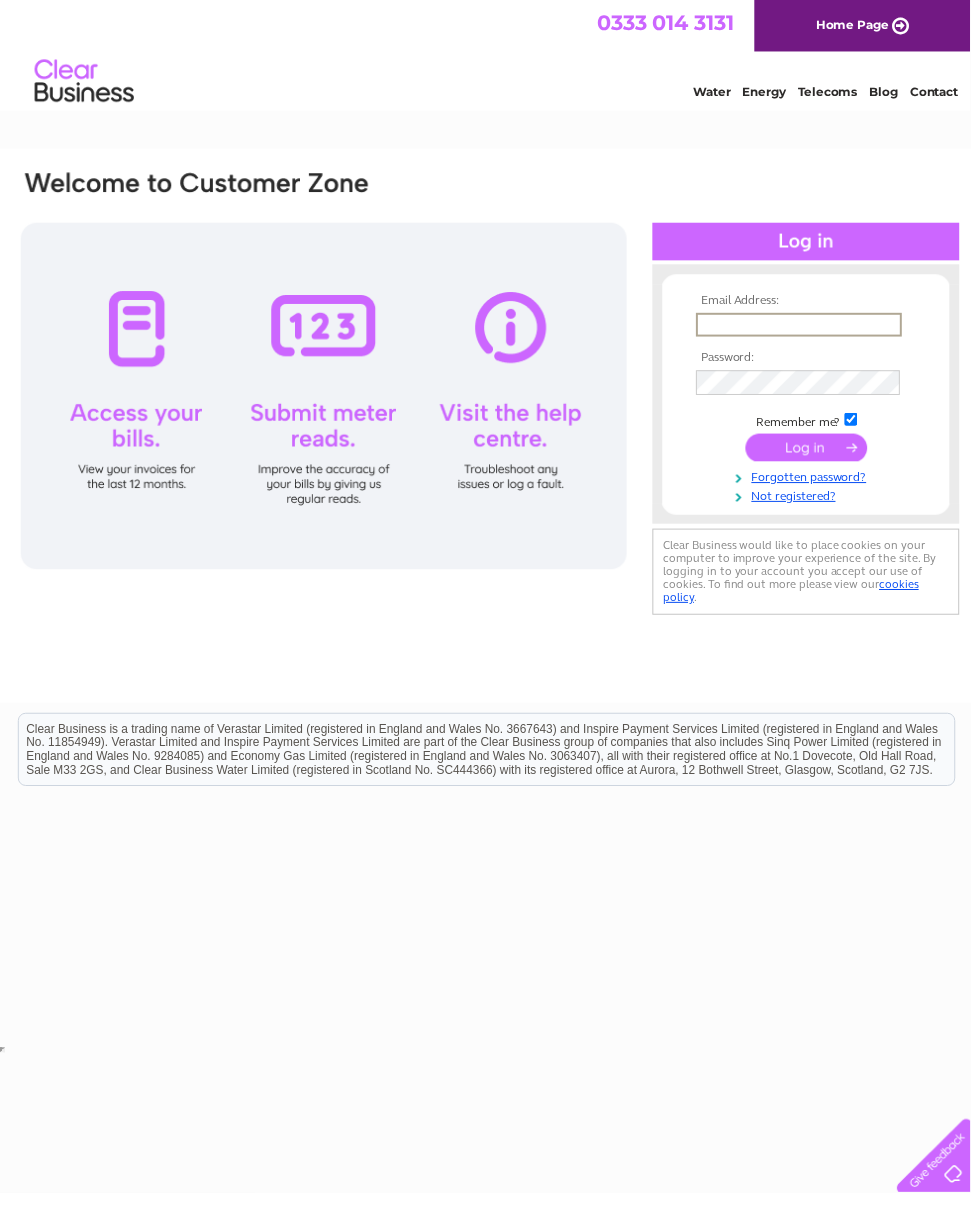 scroll, scrollTop: 0, scrollLeft: 0, axis: both 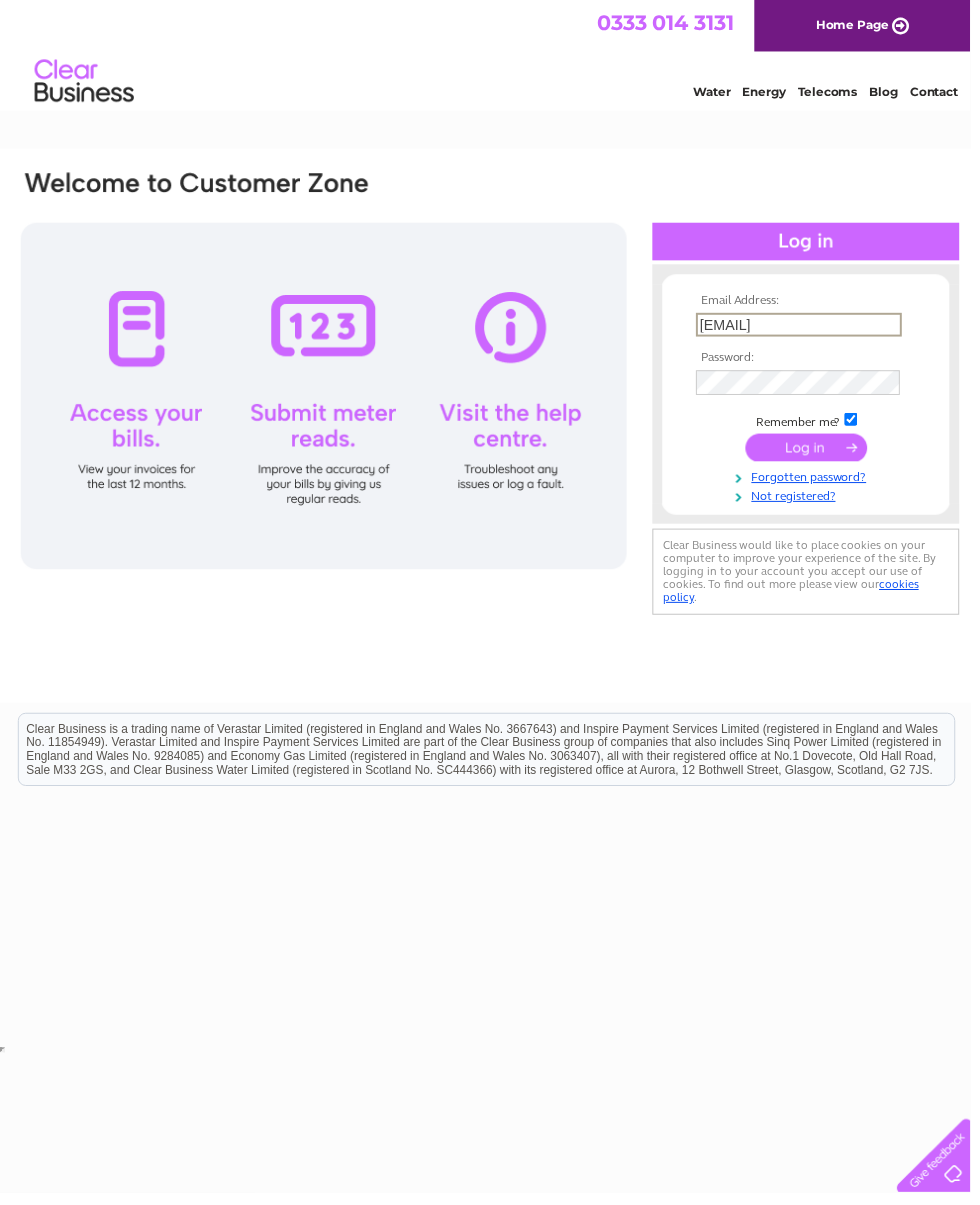 type on "[EMAIL]" 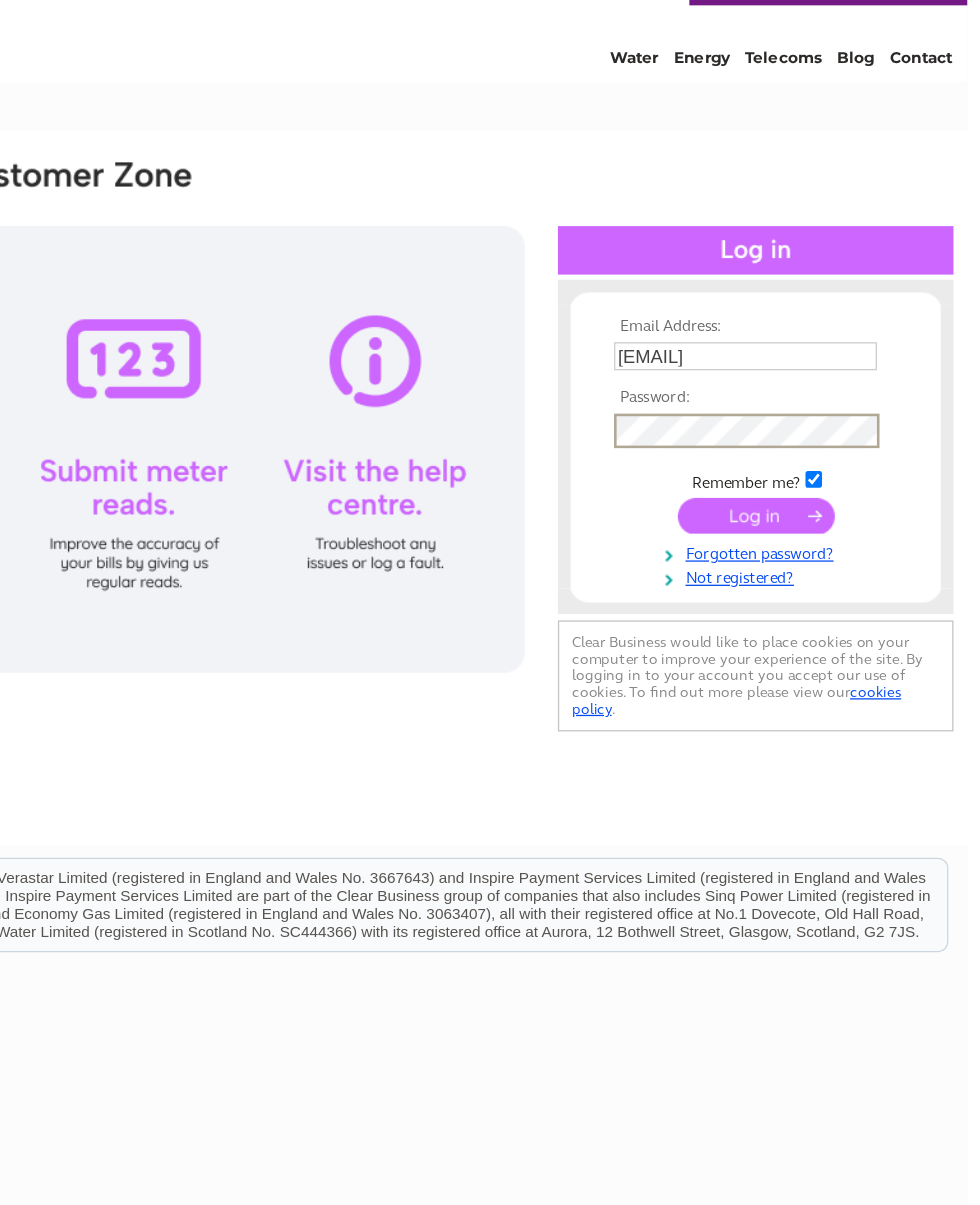 scroll, scrollTop: 0, scrollLeft: 3, axis: horizontal 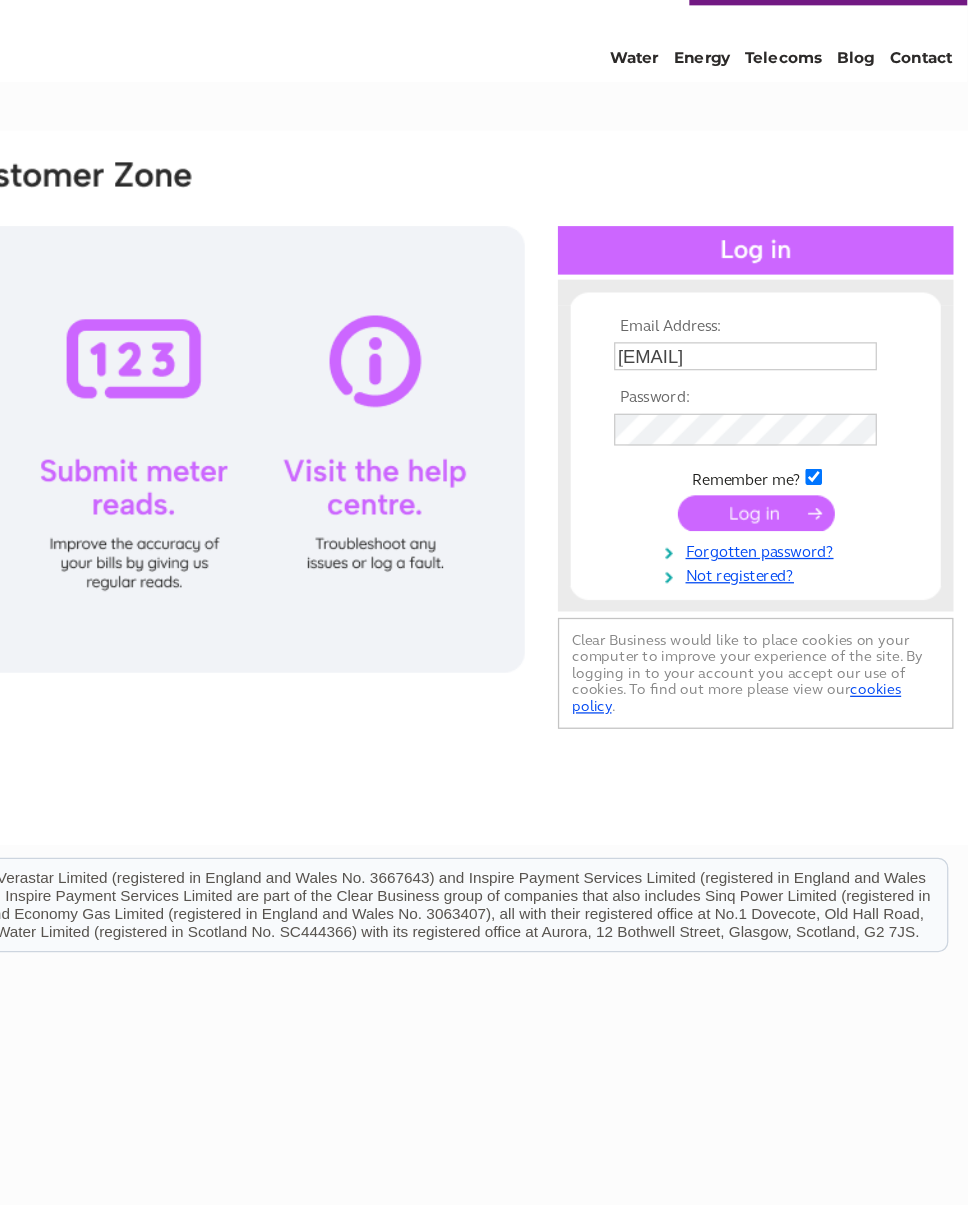 click at bounding box center (814, 450) 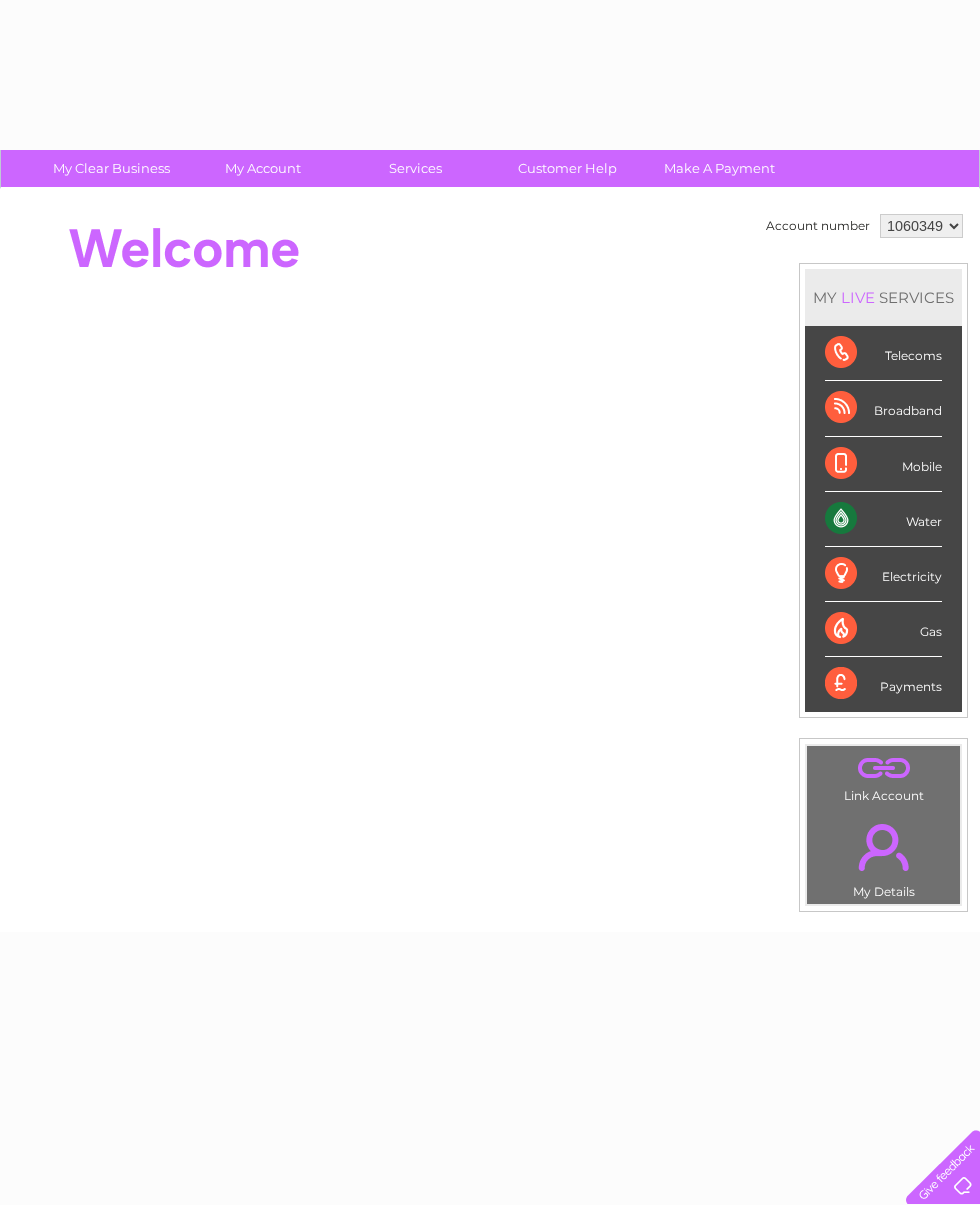 scroll, scrollTop: 0, scrollLeft: 0, axis: both 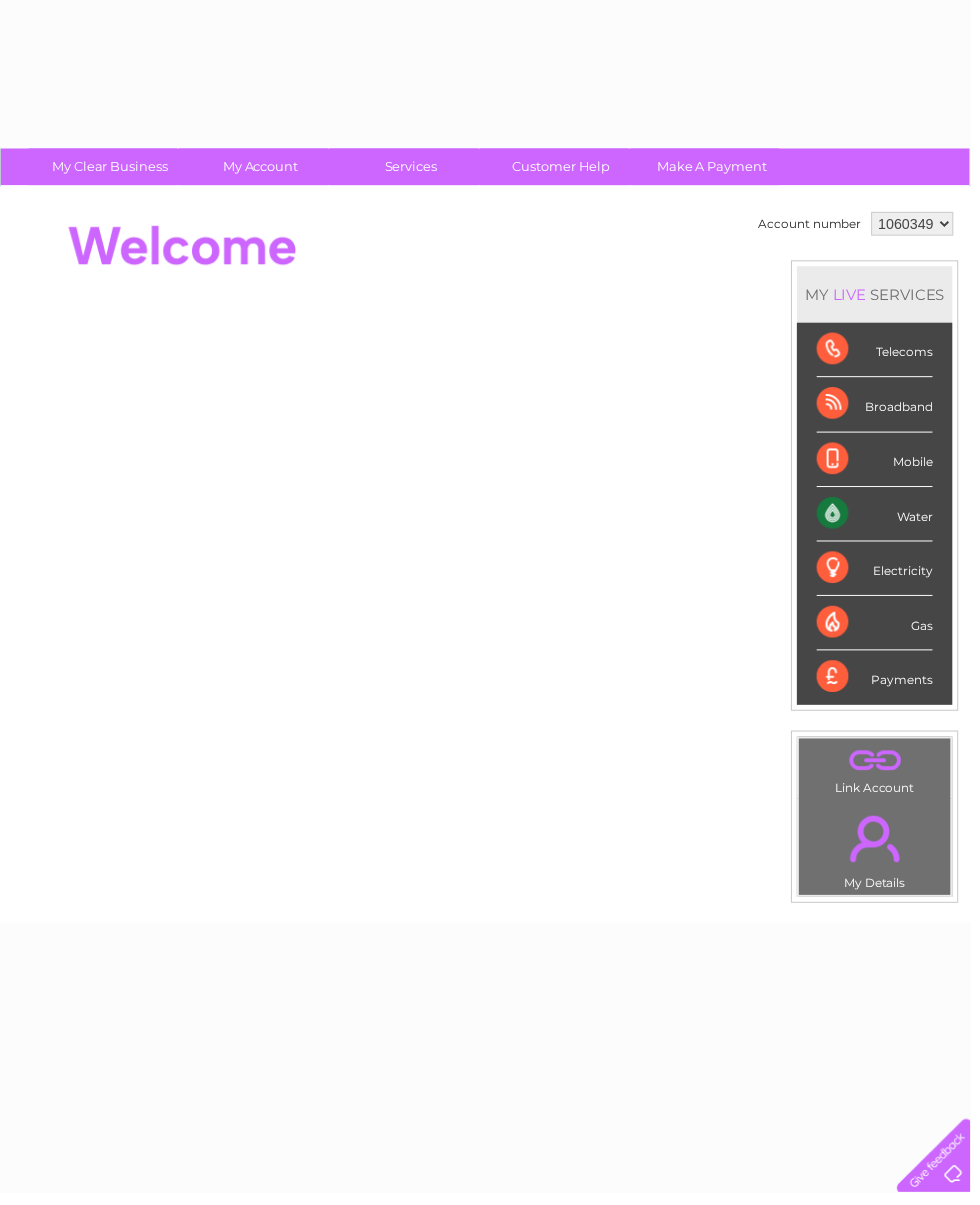 click on "Water" at bounding box center (883, 519) 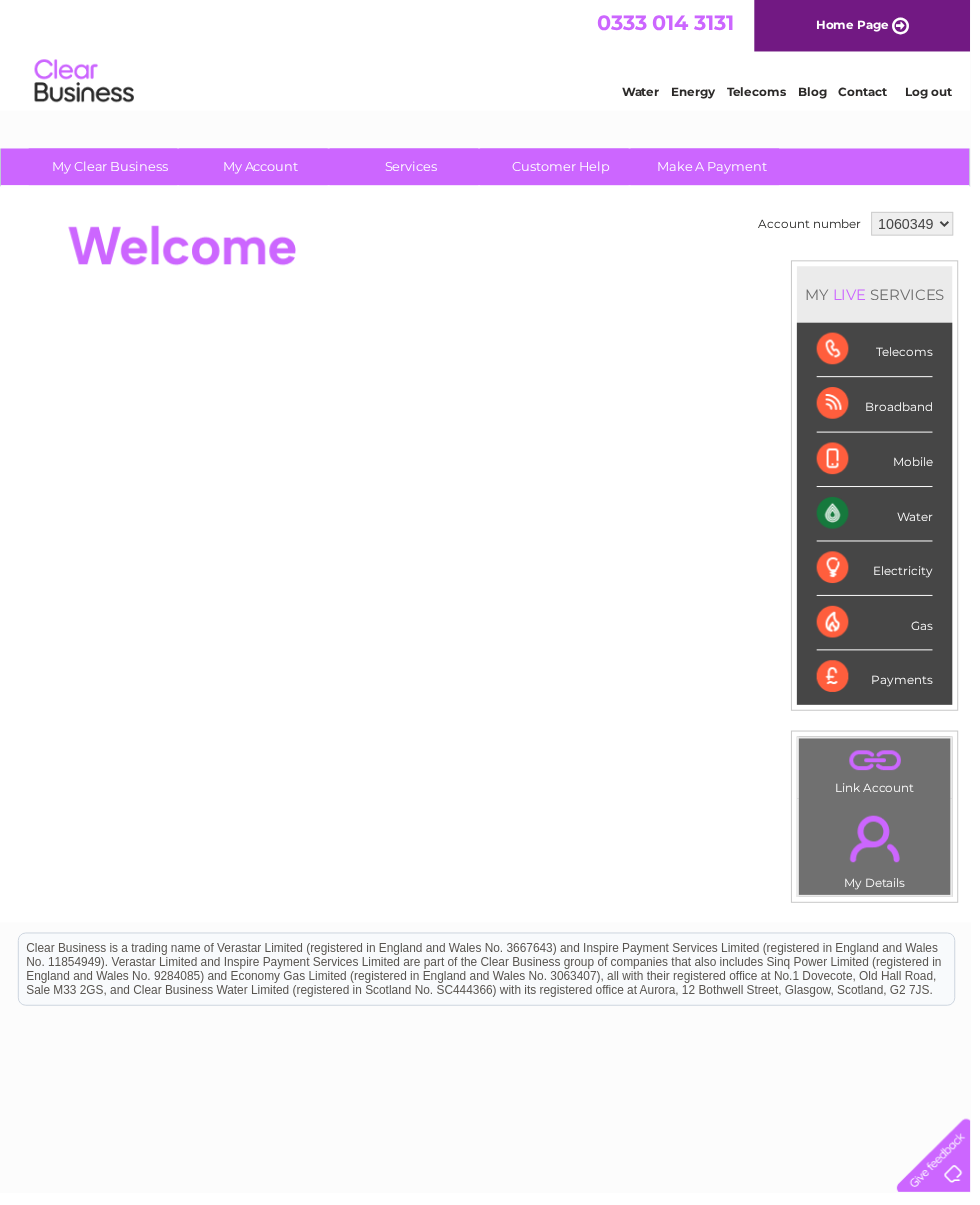 scroll, scrollTop: 0, scrollLeft: 0, axis: both 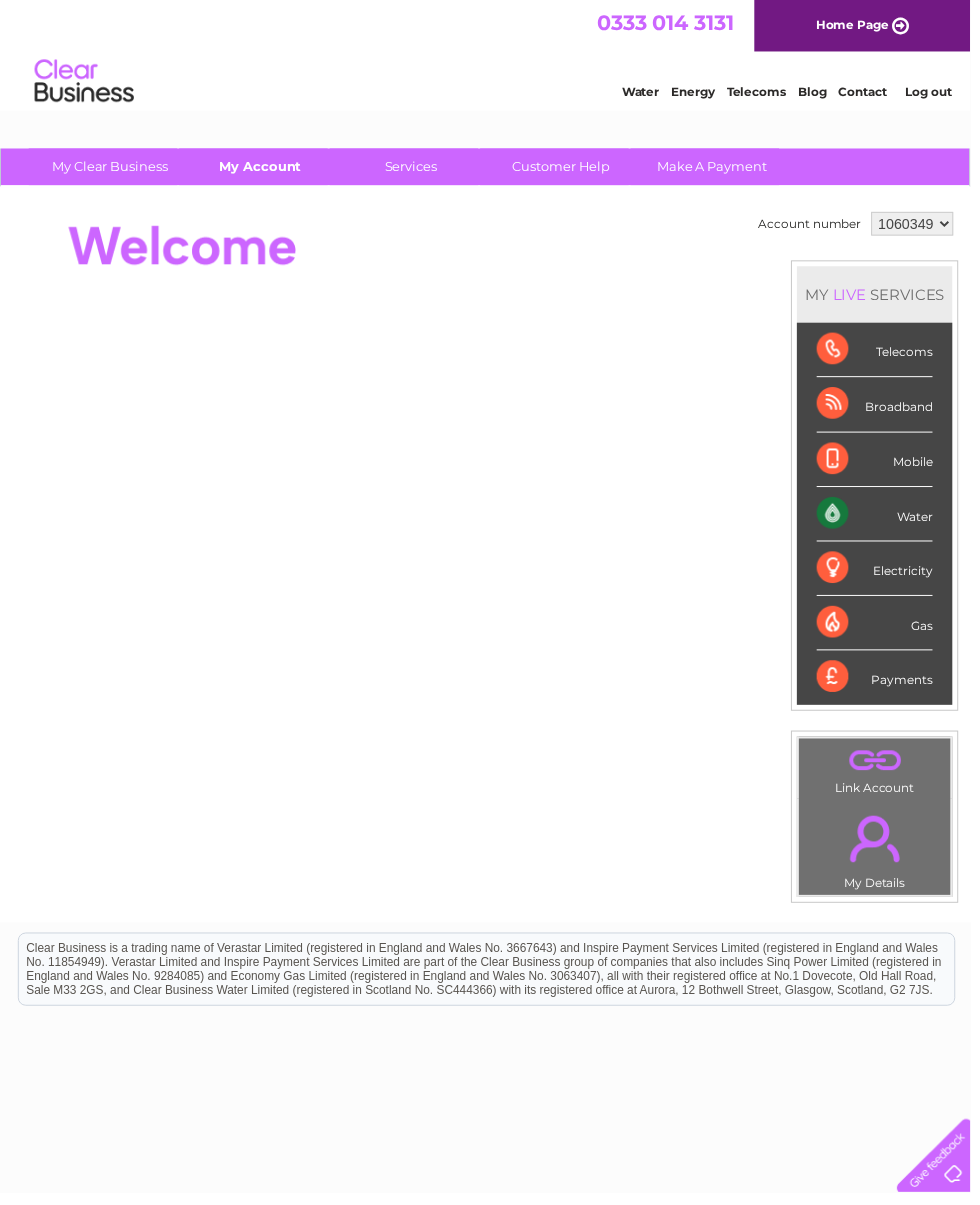 click on "My Account" at bounding box center (263, 168) 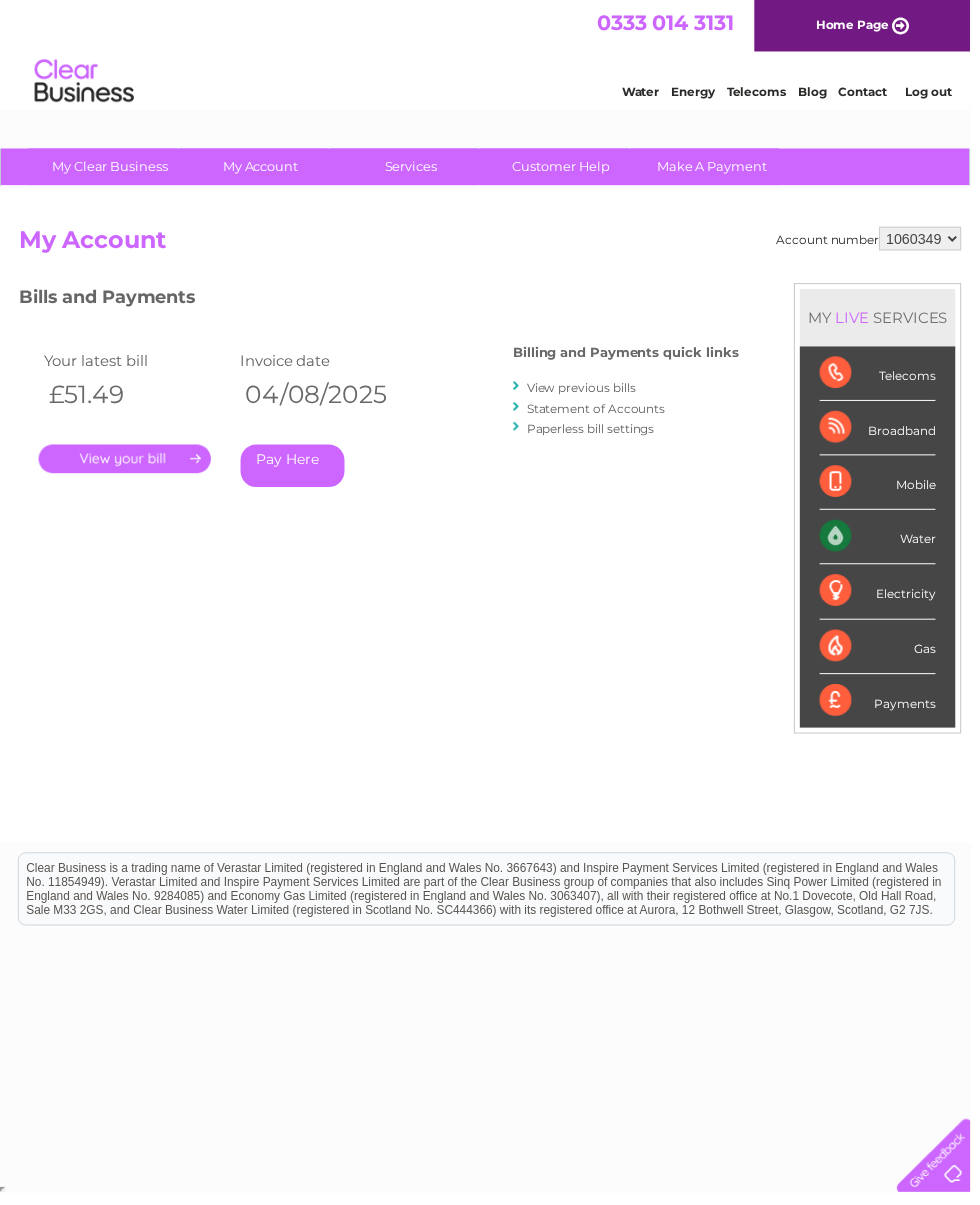 scroll, scrollTop: 0, scrollLeft: 0, axis: both 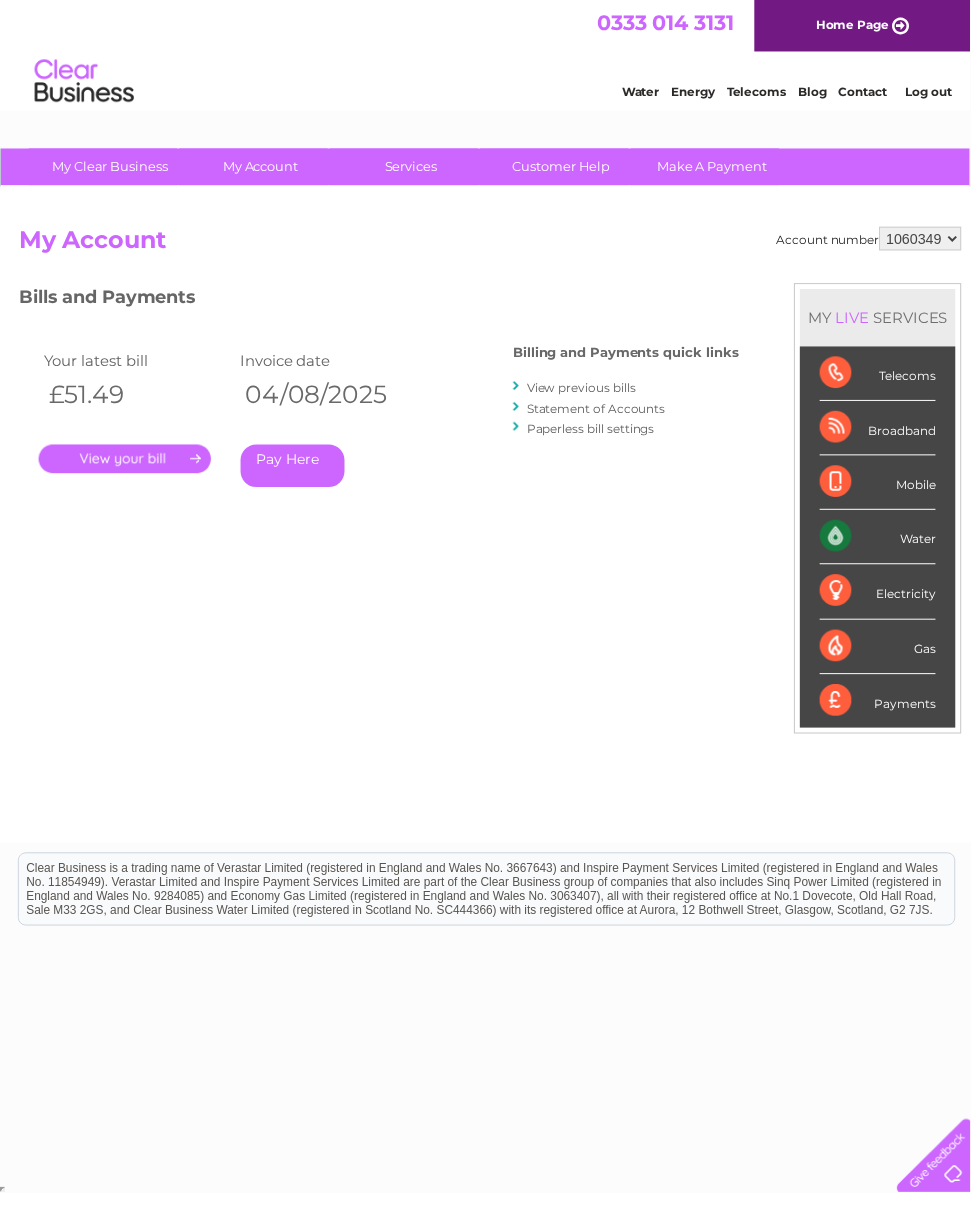 click on "View previous bills" at bounding box center [587, 391] 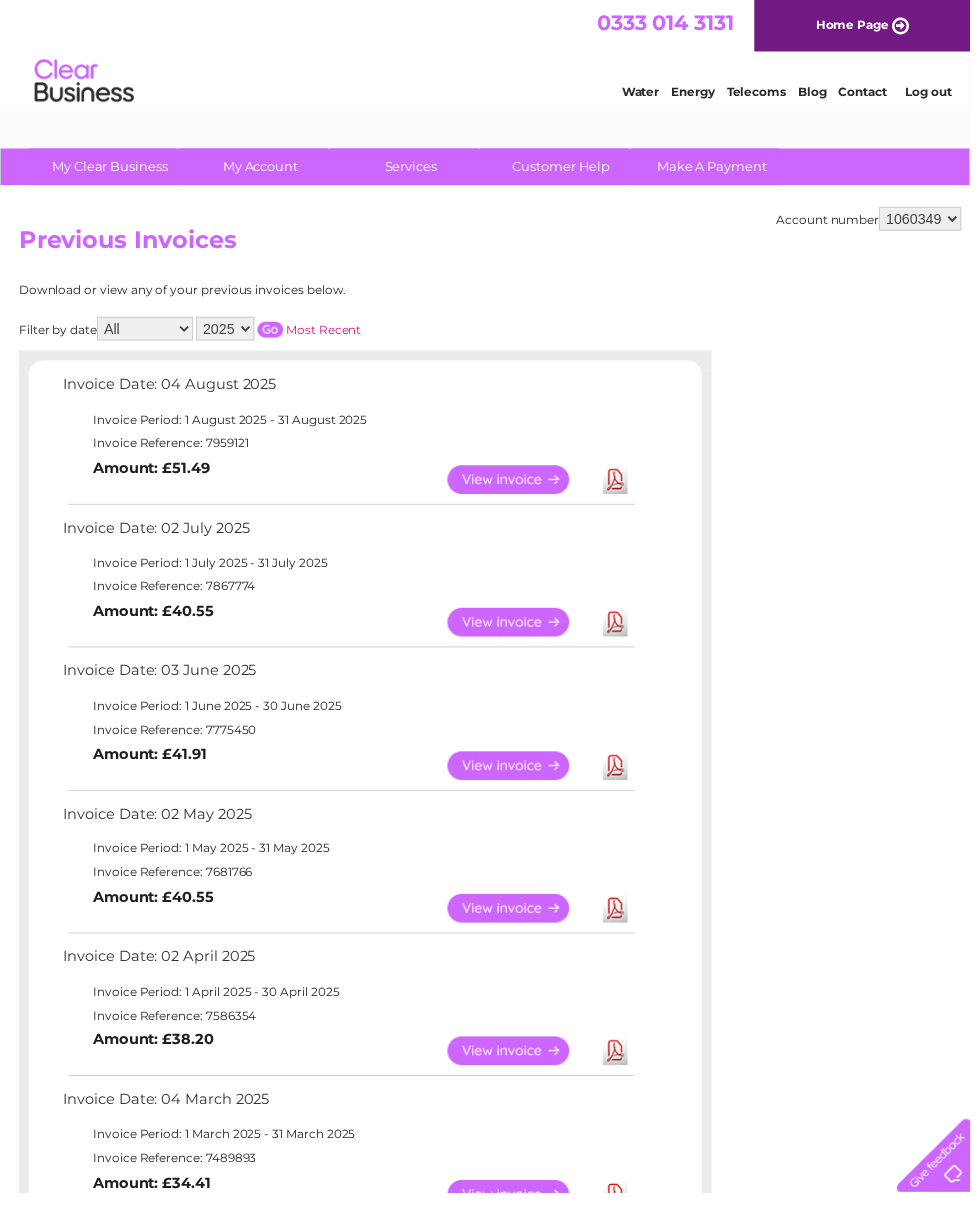 scroll, scrollTop: 0, scrollLeft: 0, axis: both 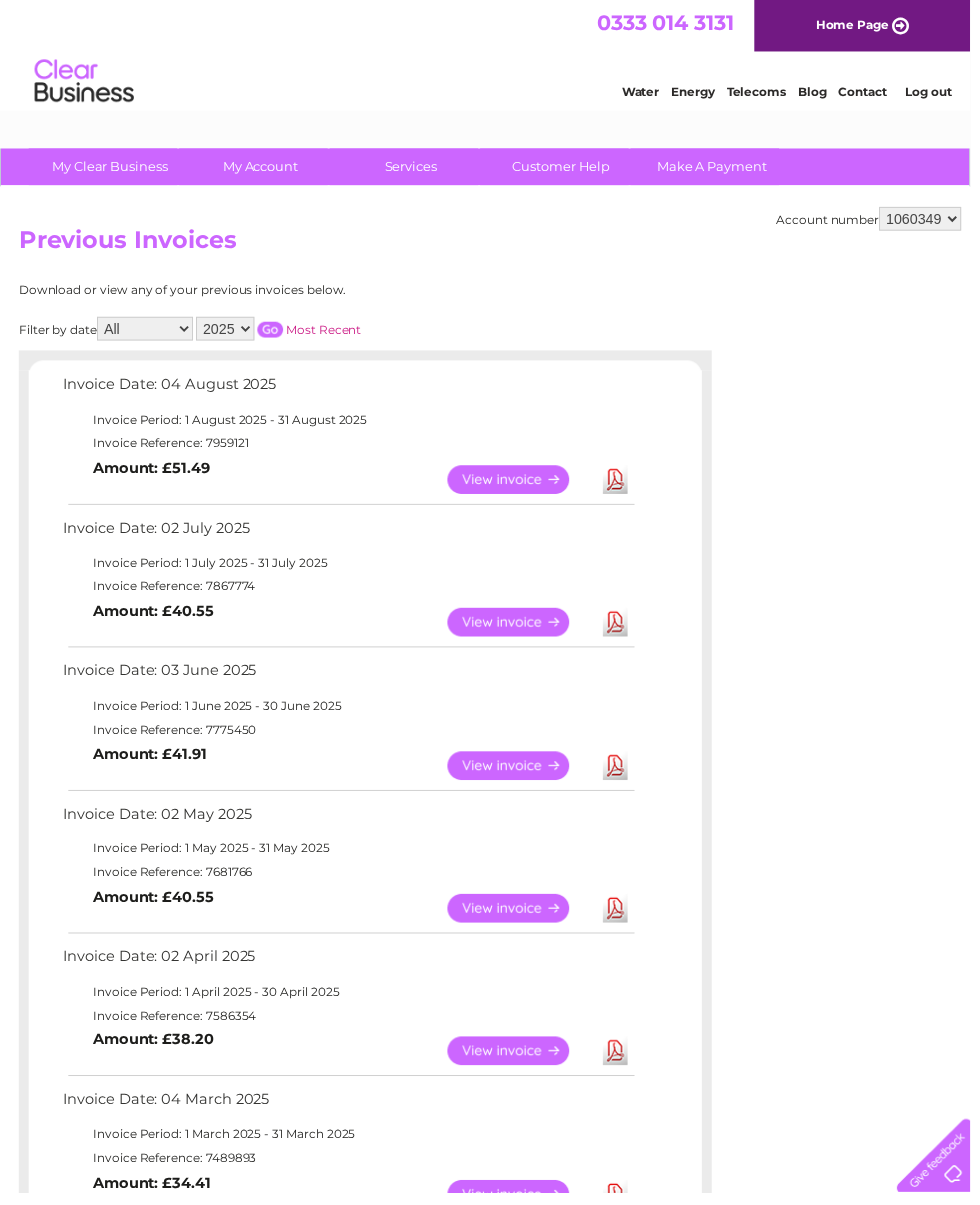 click on "View" at bounding box center [525, 628] 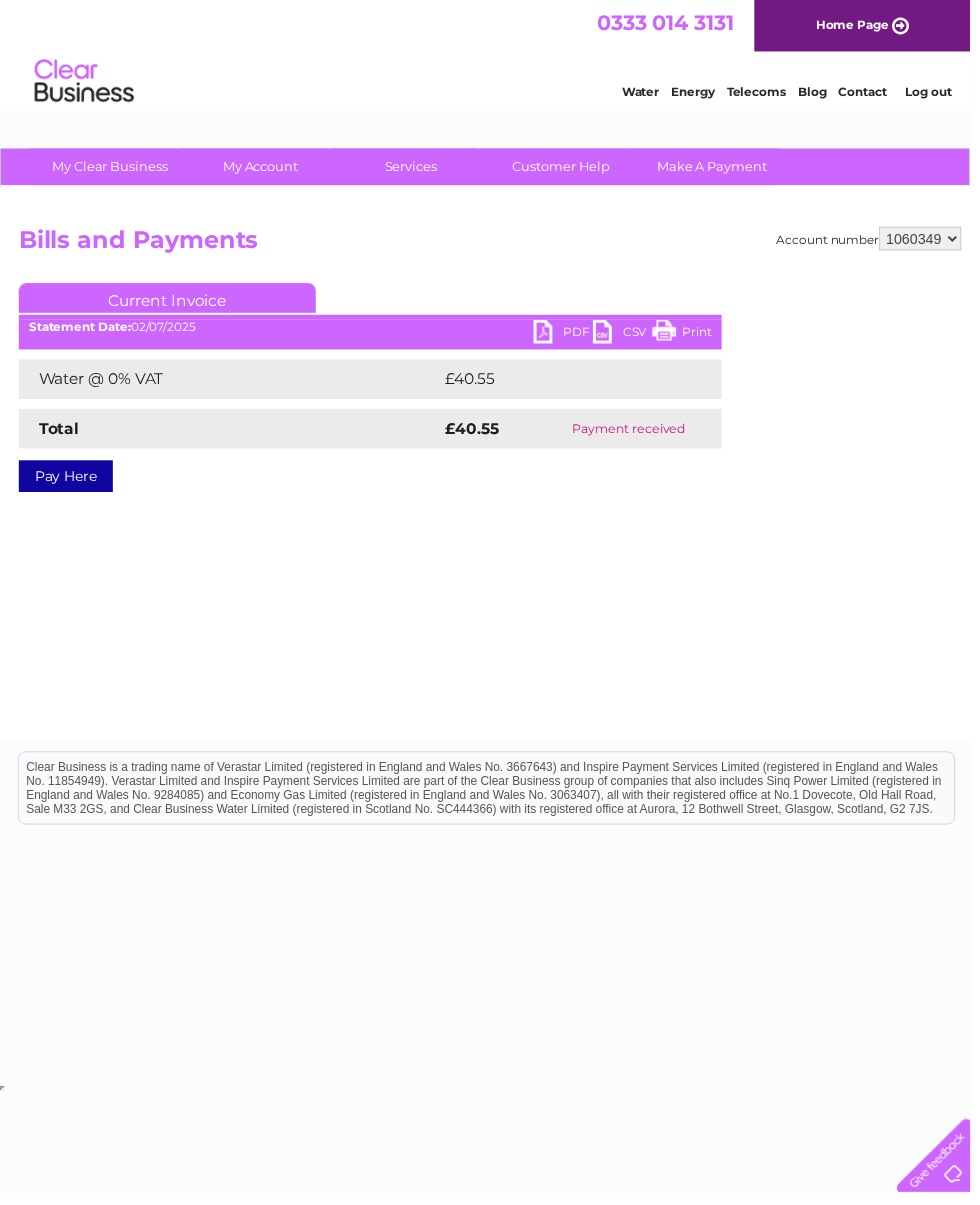 scroll, scrollTop: 0, scrollLeft: 0, axis: both 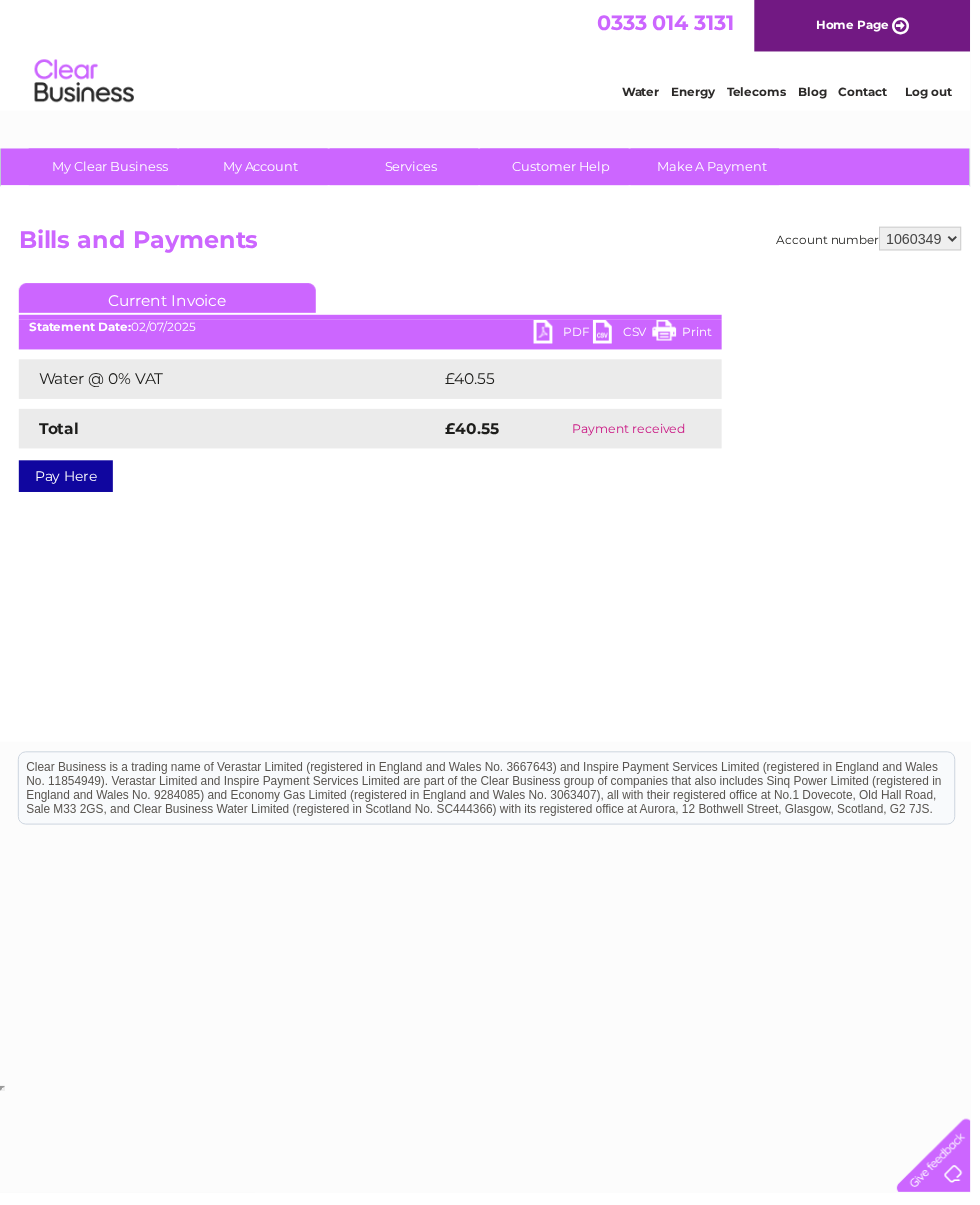 click on "PDF" at bounding box center (569, 337) 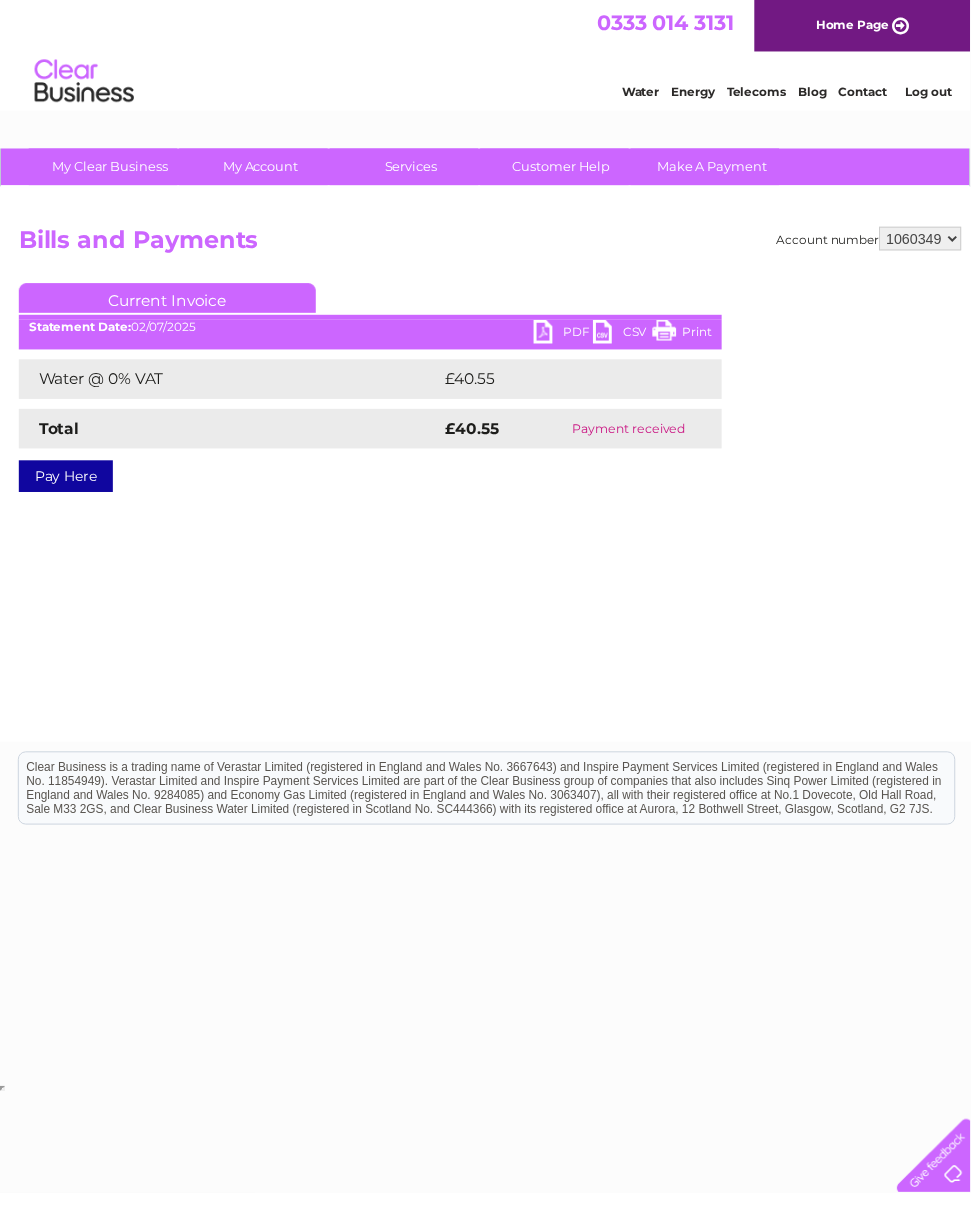 scroll, scrollTop: 0, scrollLeft: 0, axis: both 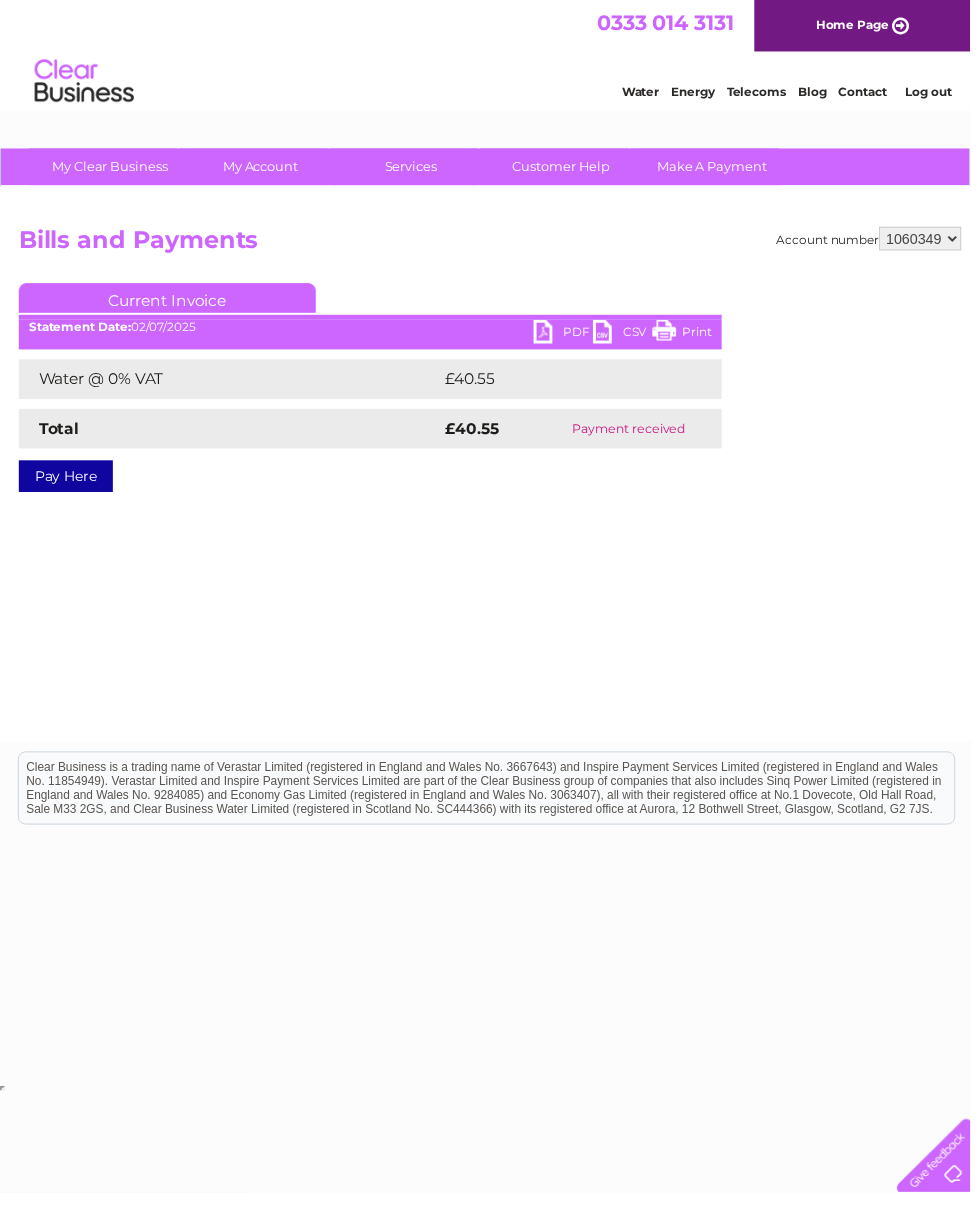 click on "PDF" at bounding box center (569, 337) 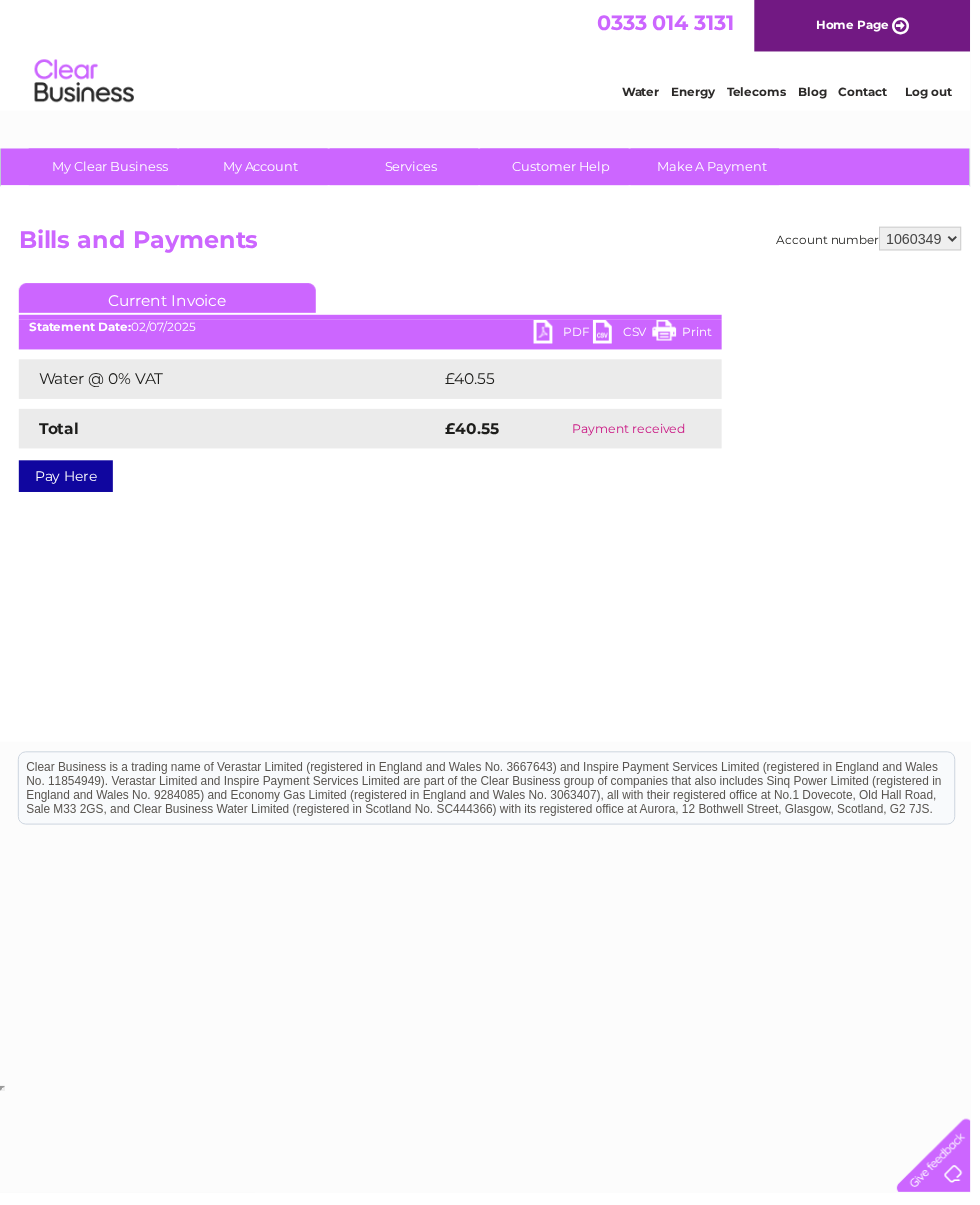 scroll, scrollTop: 0, scrollLeft: 0, axis: both 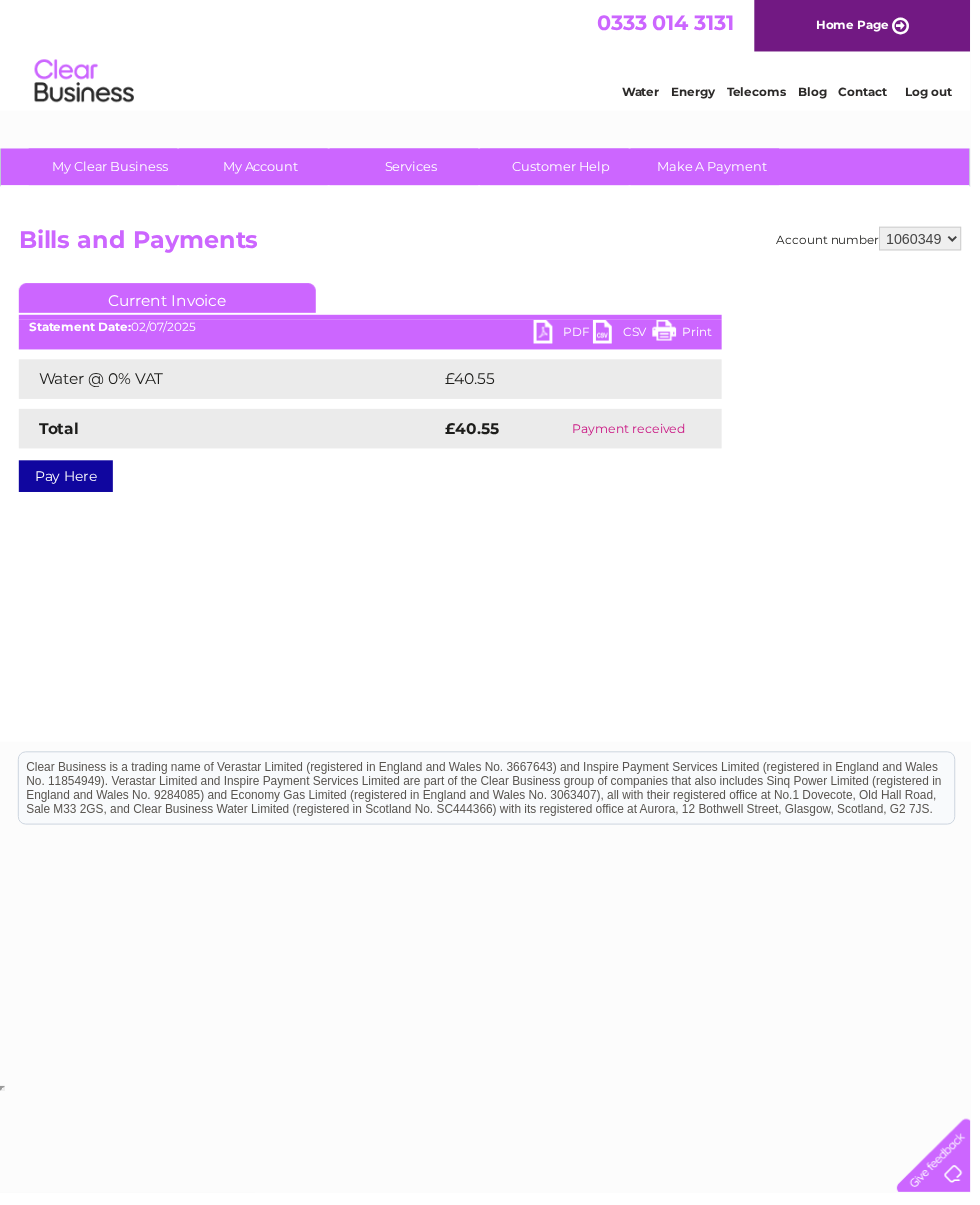 click on "1060349" at bounding box center [929, 241] 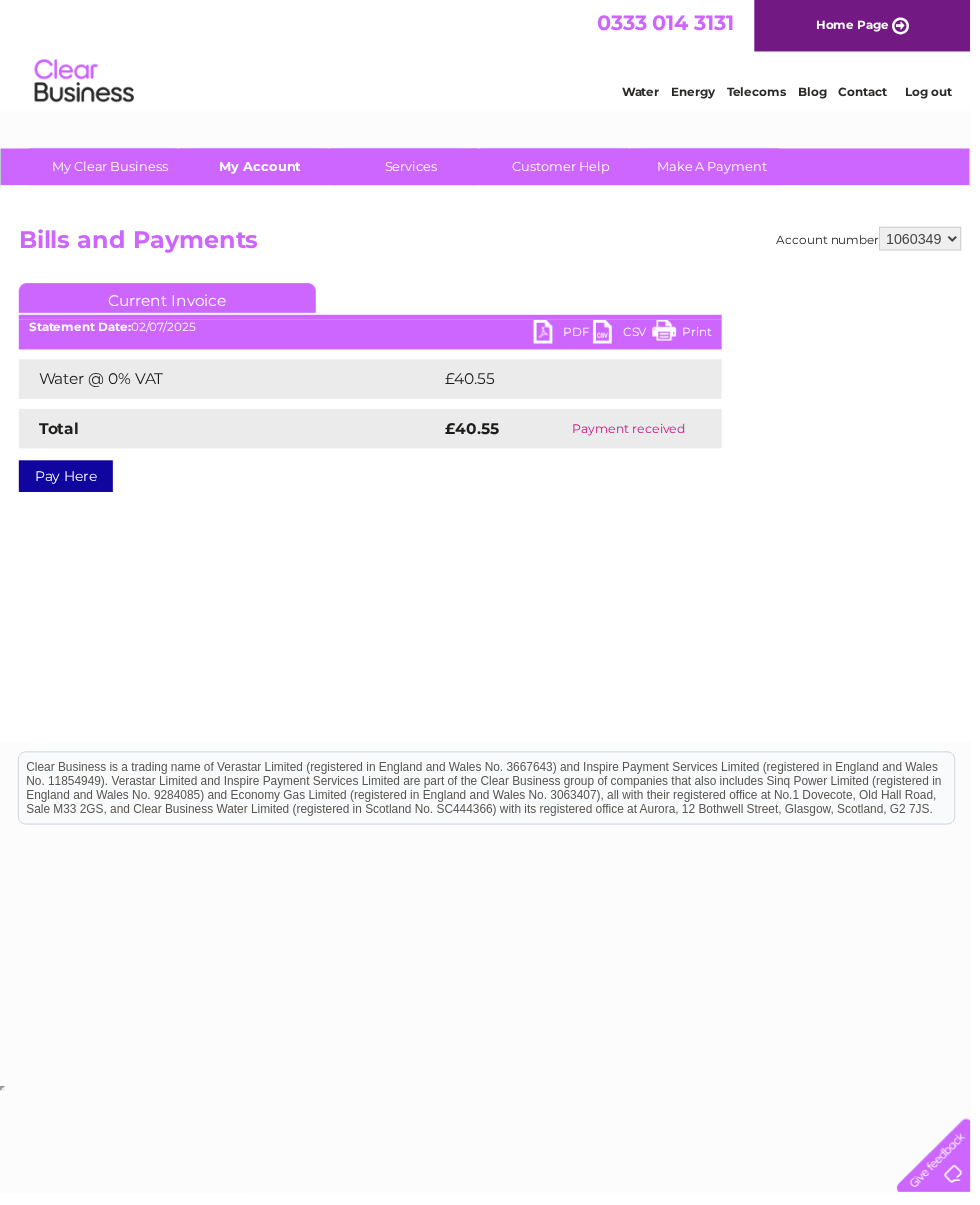 click on "My Account" at bounding box center (263, 168) 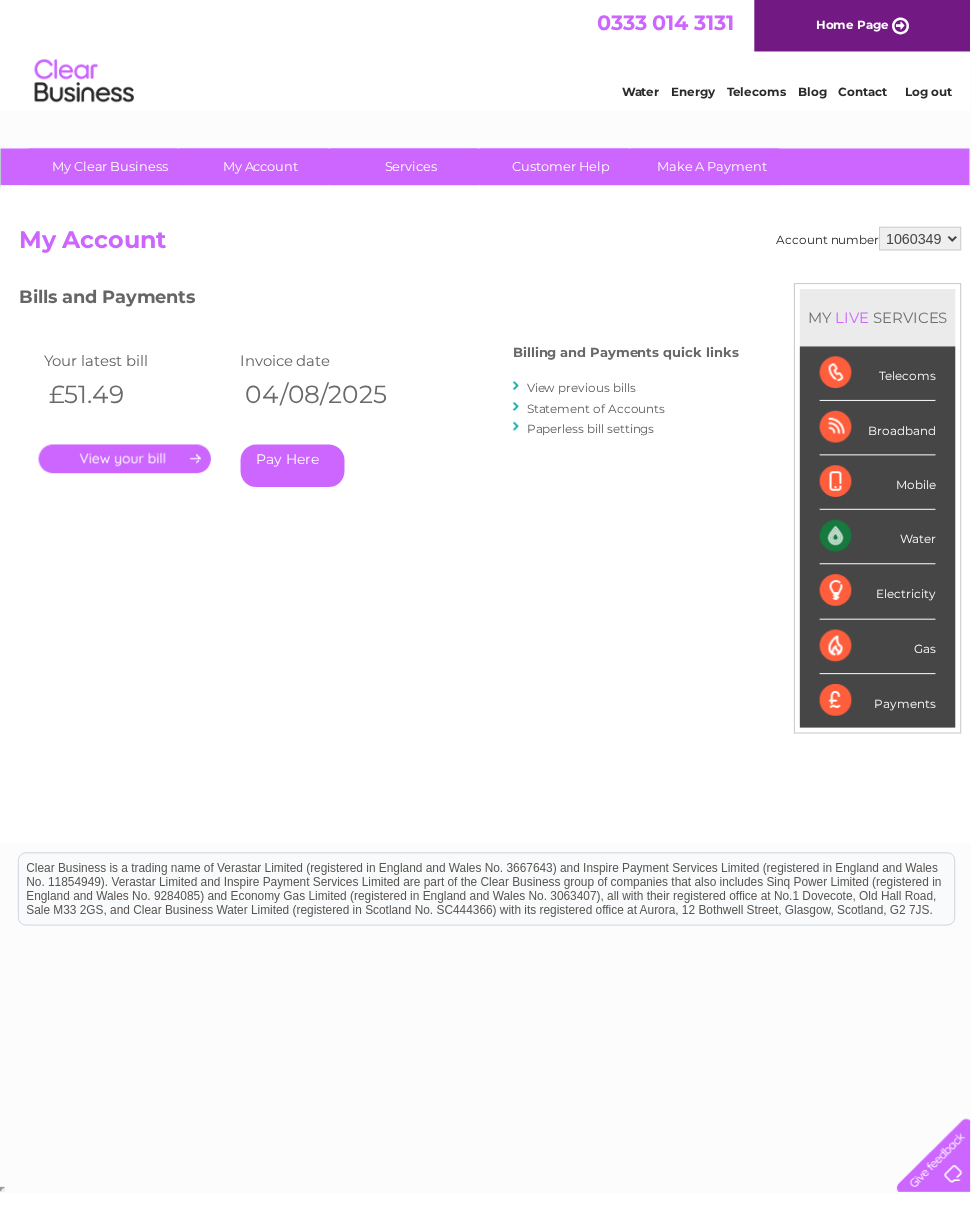 scroll, scrollTop: 0, scrollLeft: 0, axis: both 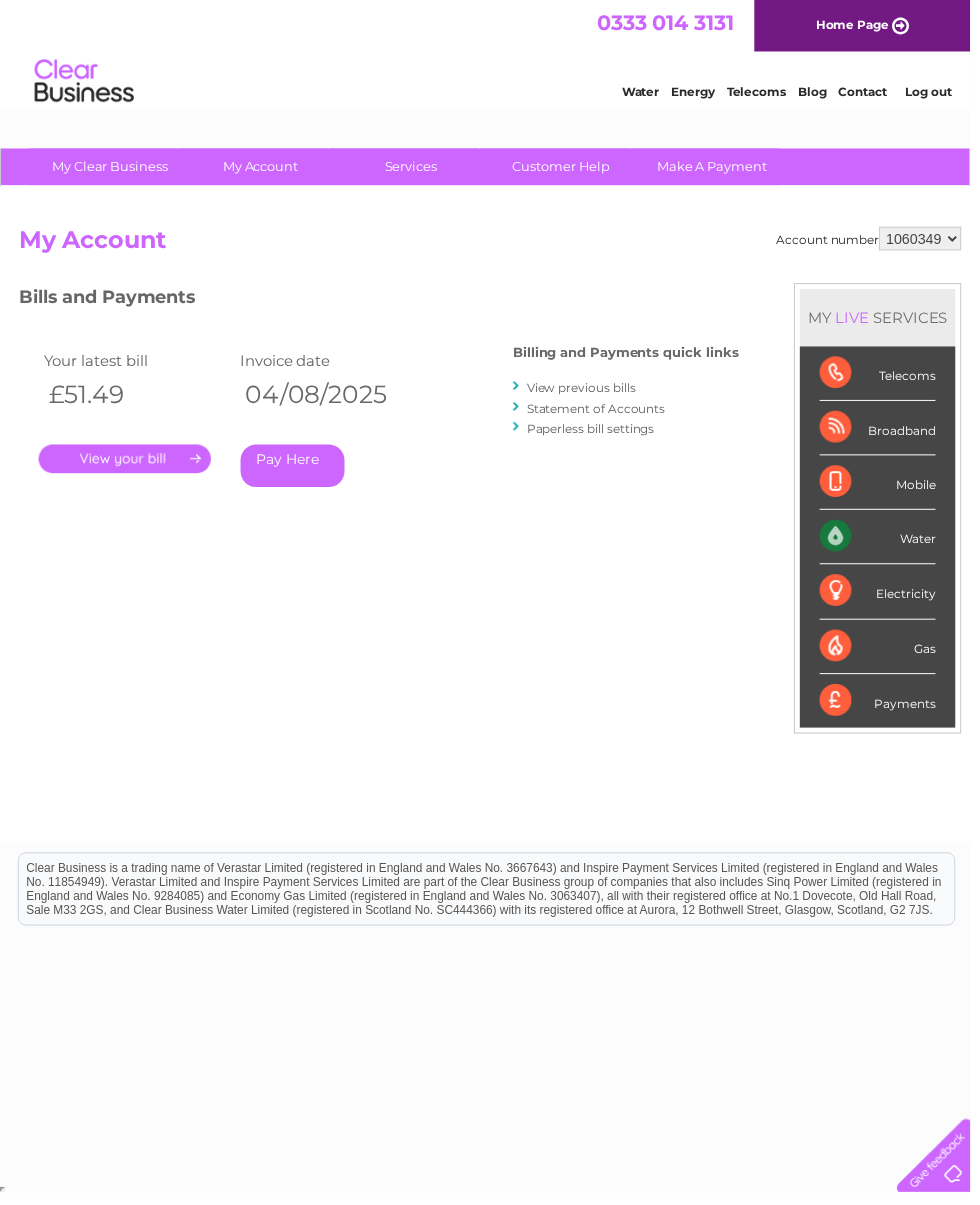 click on "Statement of Accounts" at bounding box center (602, 412) 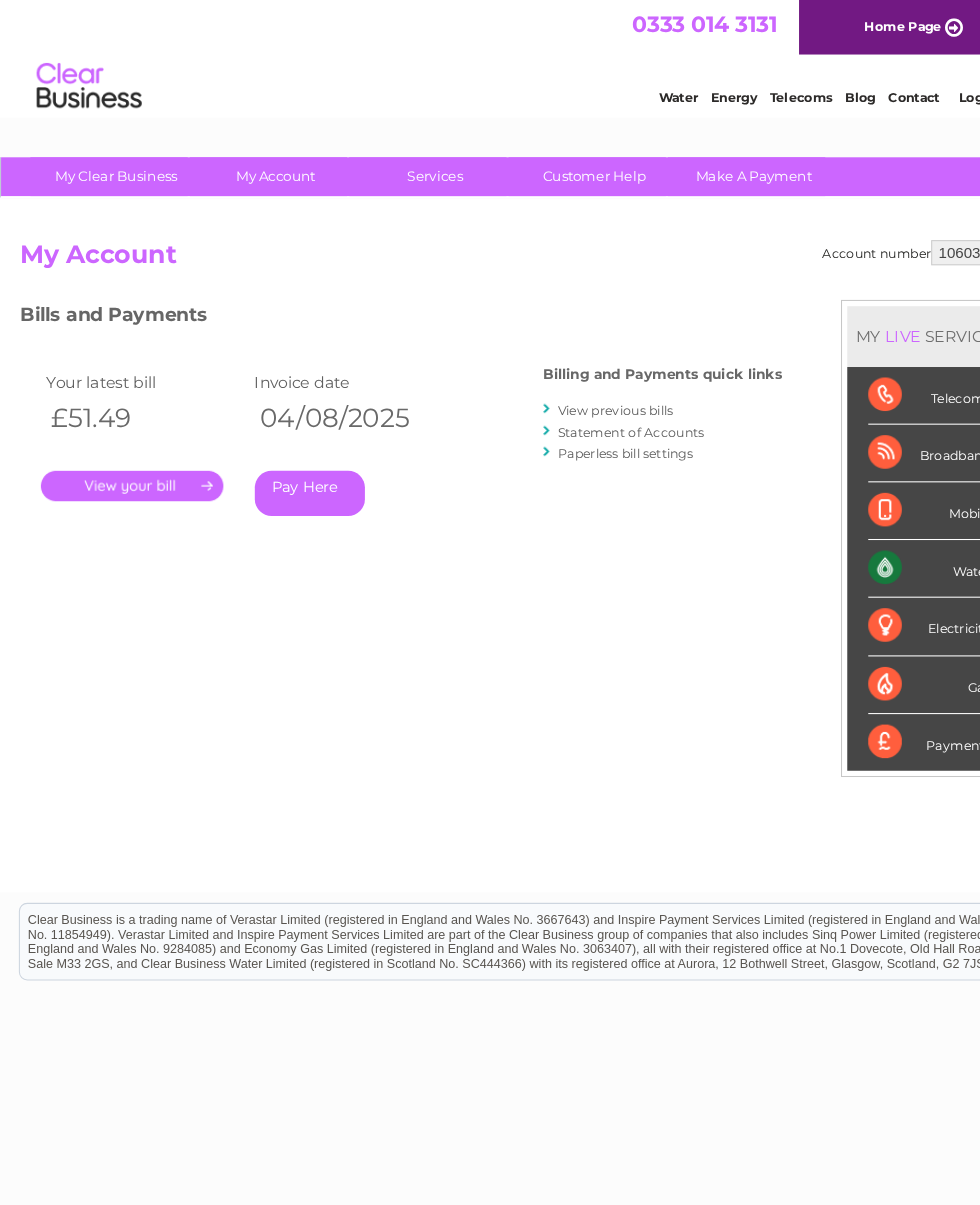 click on "." at bounding box center [126, 463] 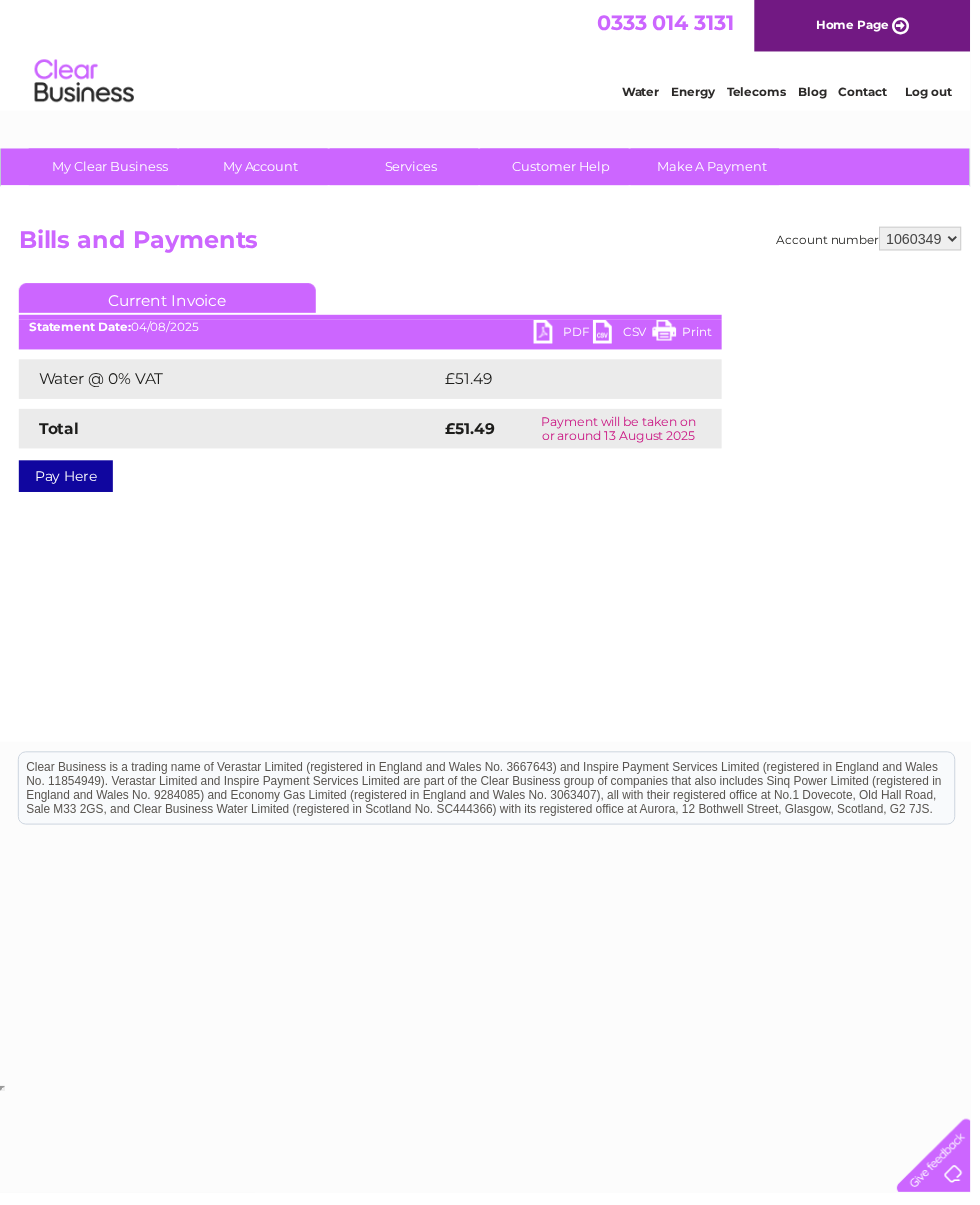 scroll, scrollTop: 0, scrollLeft: 0, axis: both 